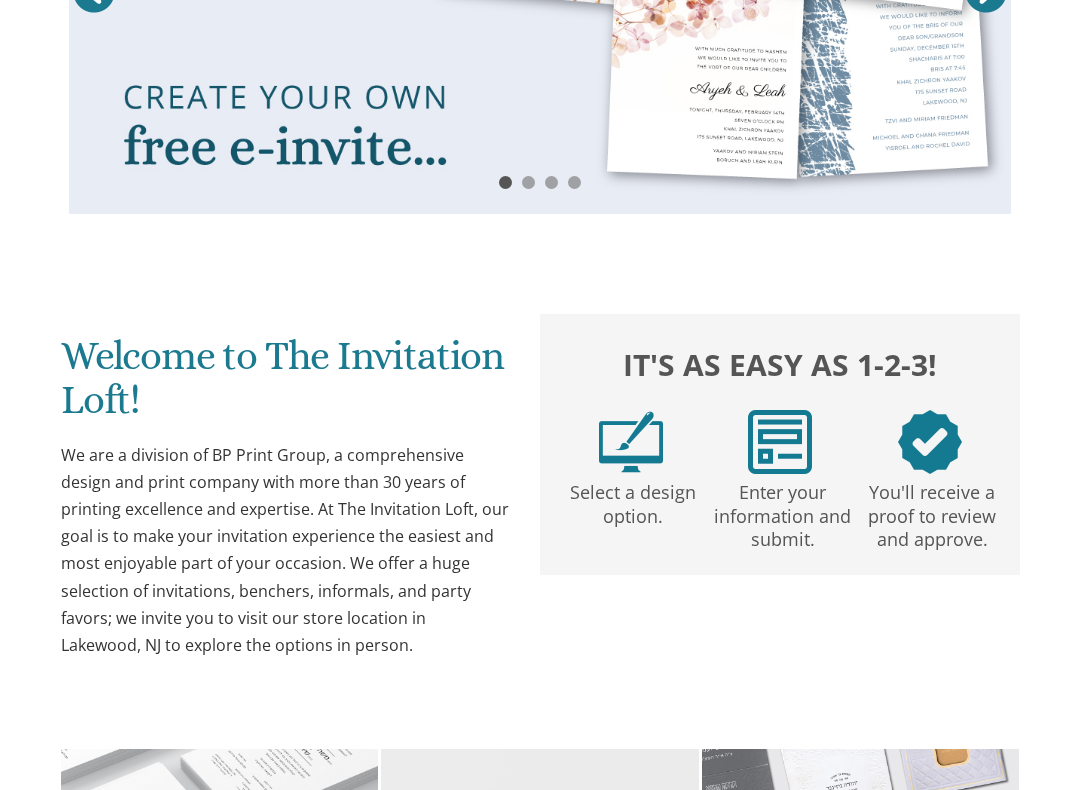 scroll, scrollTop: 553, scrollLeft: 0, axis: vertical 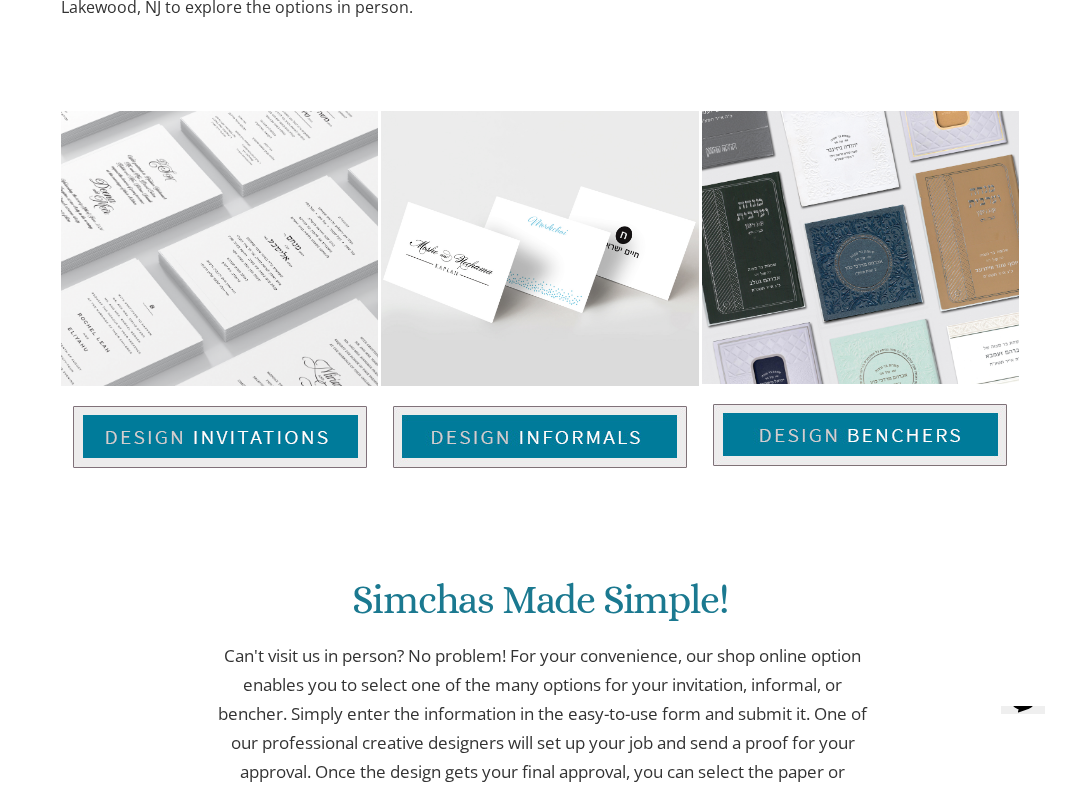 click at bounding box center [220, 437] 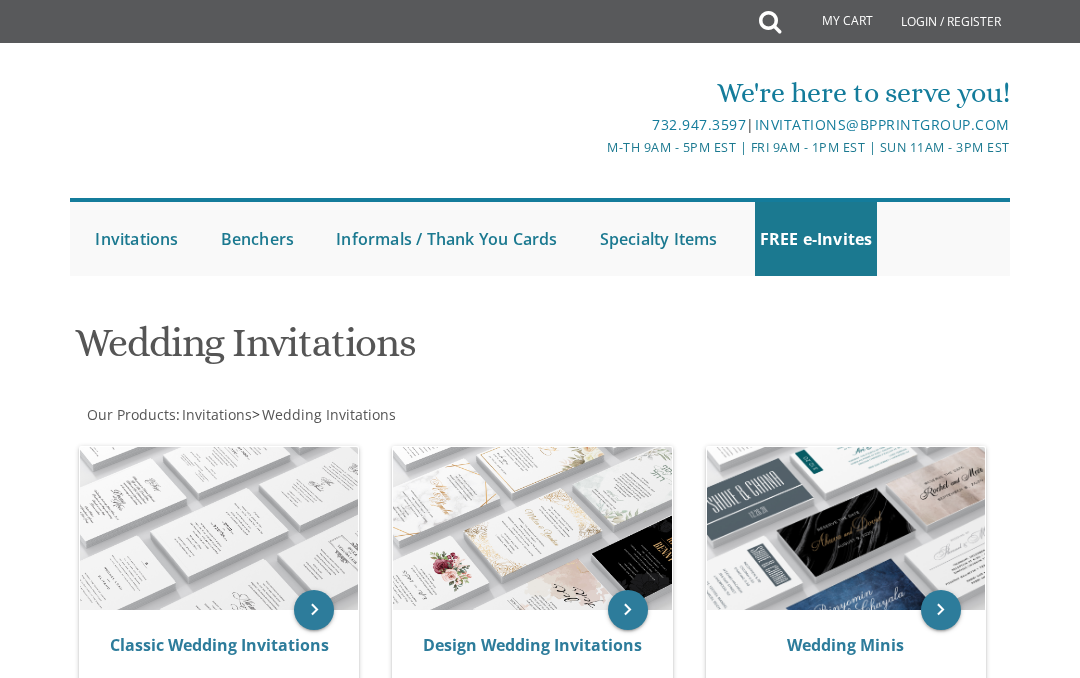 scroll, scrollTop: 0, scrollLeft: 0, axis: both 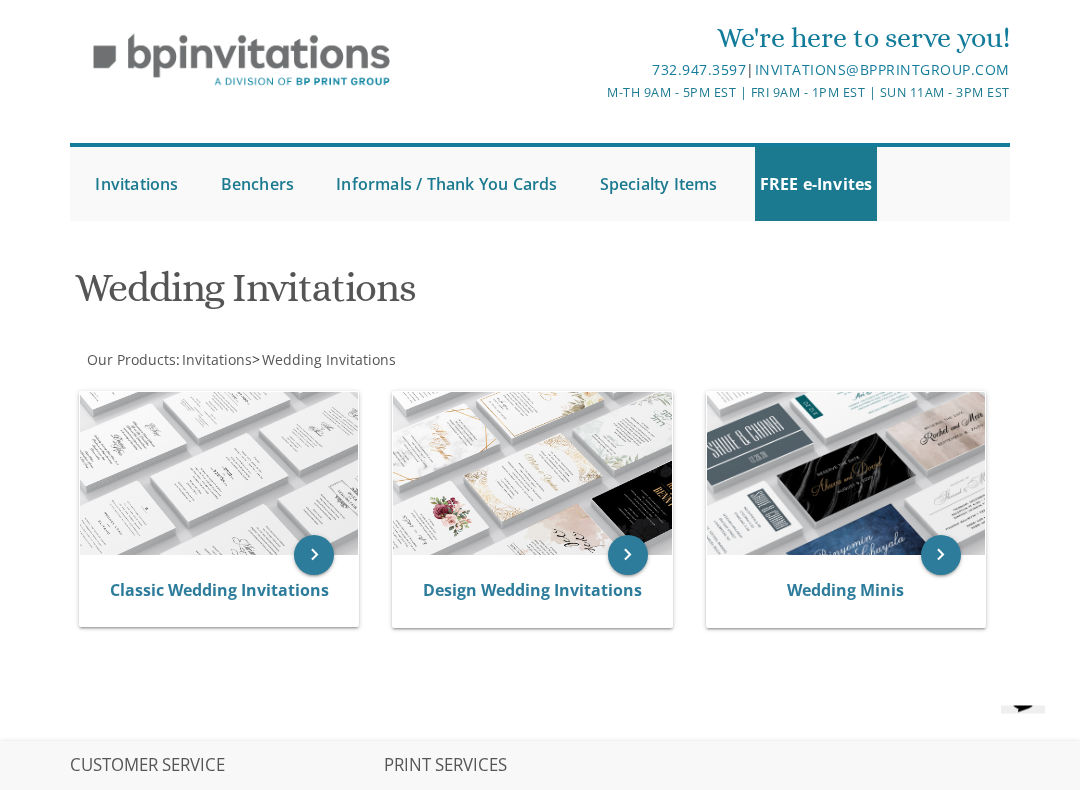 click at bounding box center (219, 474) 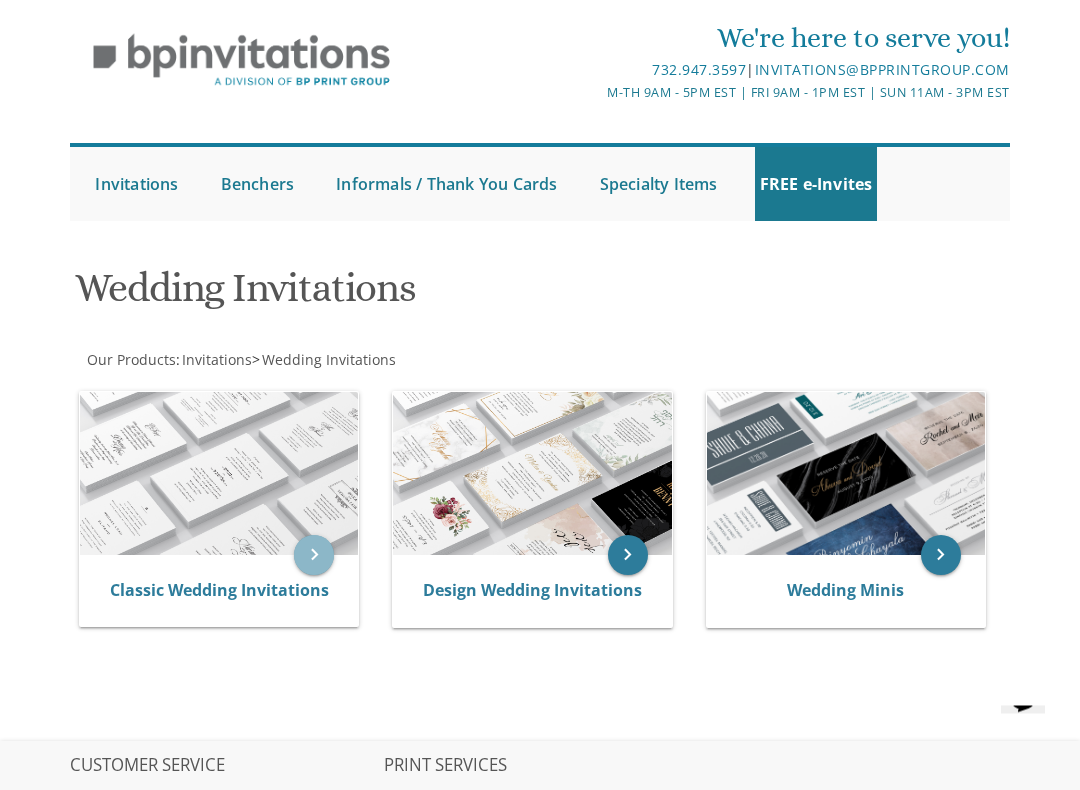 click on "keyboard_arrow_right" at bounding box center [314, 556] 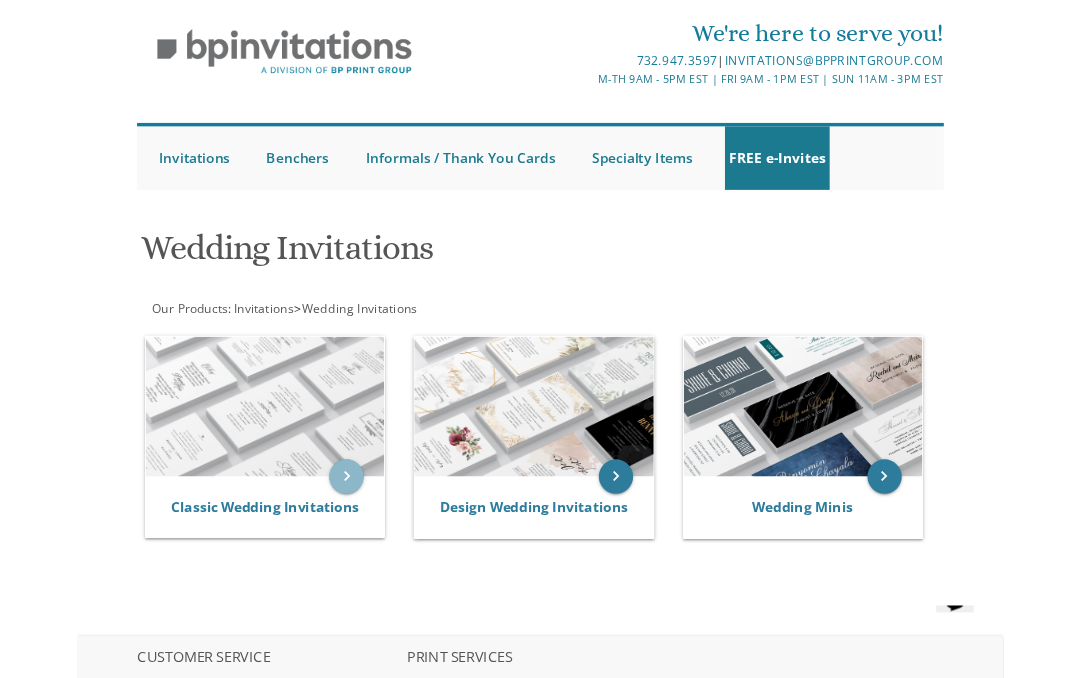 scroll, scrollTop: 111, scrollLeft: 0, axis: vertical 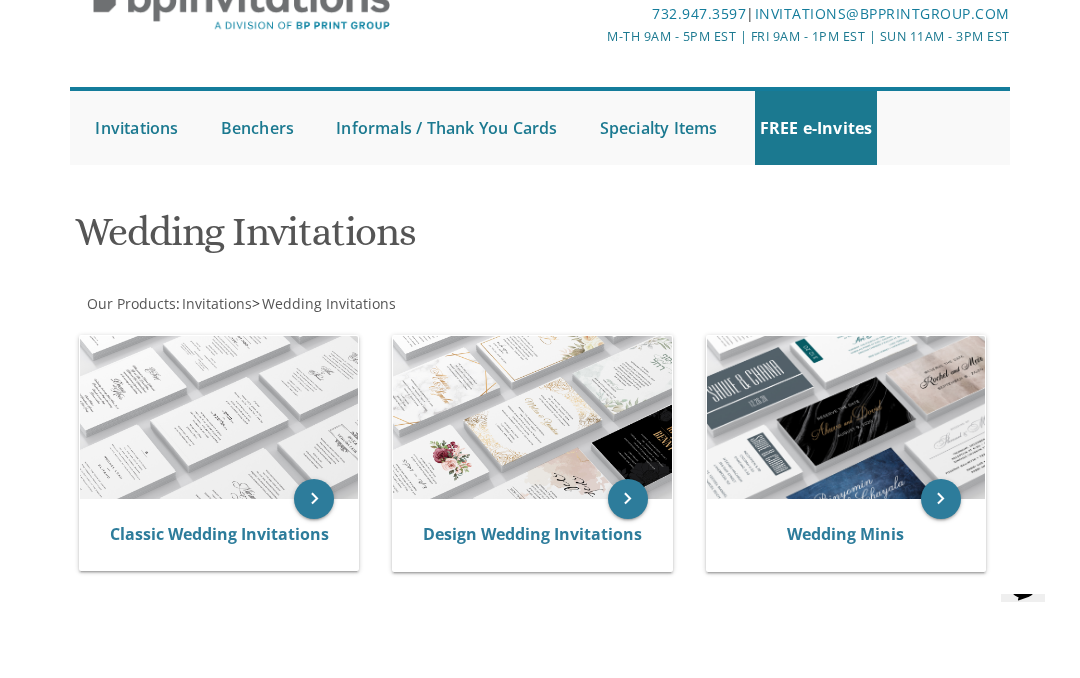 click on "Classic Wedding Invitations" at bounding box center (219, 534) 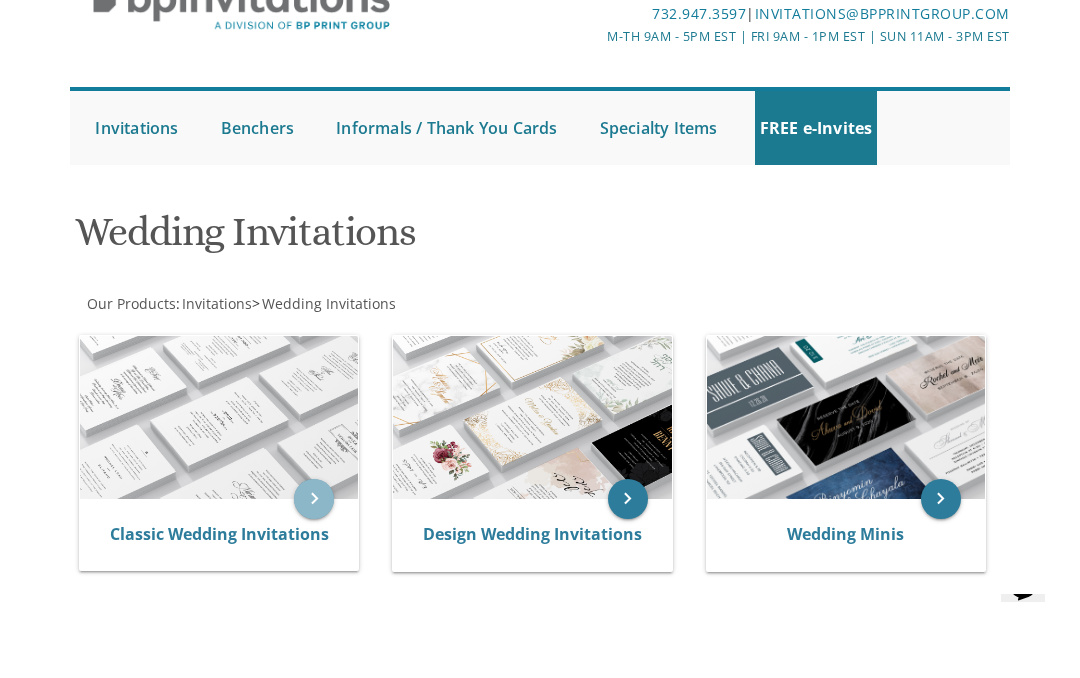 click on "keyboard_arrow_right" at bounding box center (314, 499) 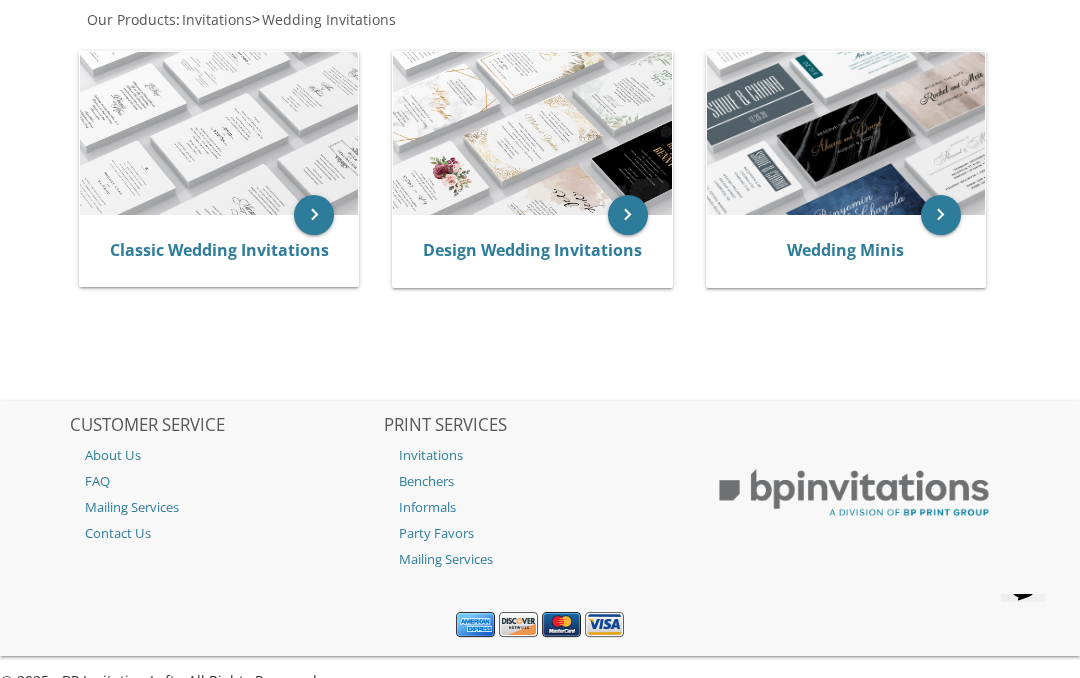click on "Classic Wedding Invitations" at bounding box center (219, 250) 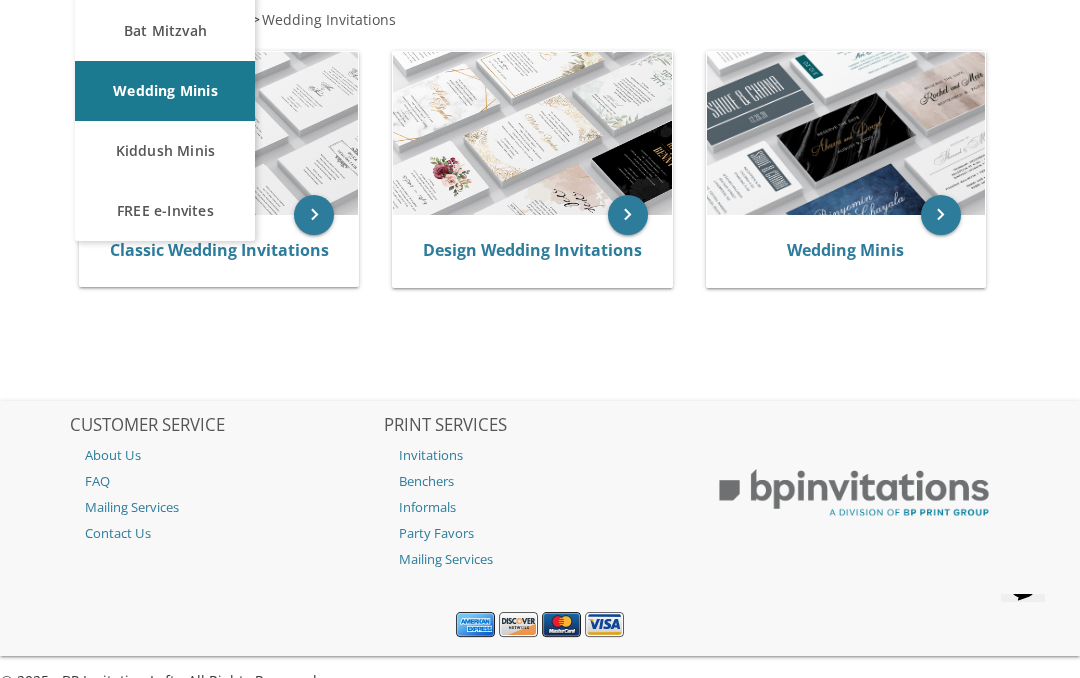 click on "Wedding Minis" at bounding box center (165, 91) 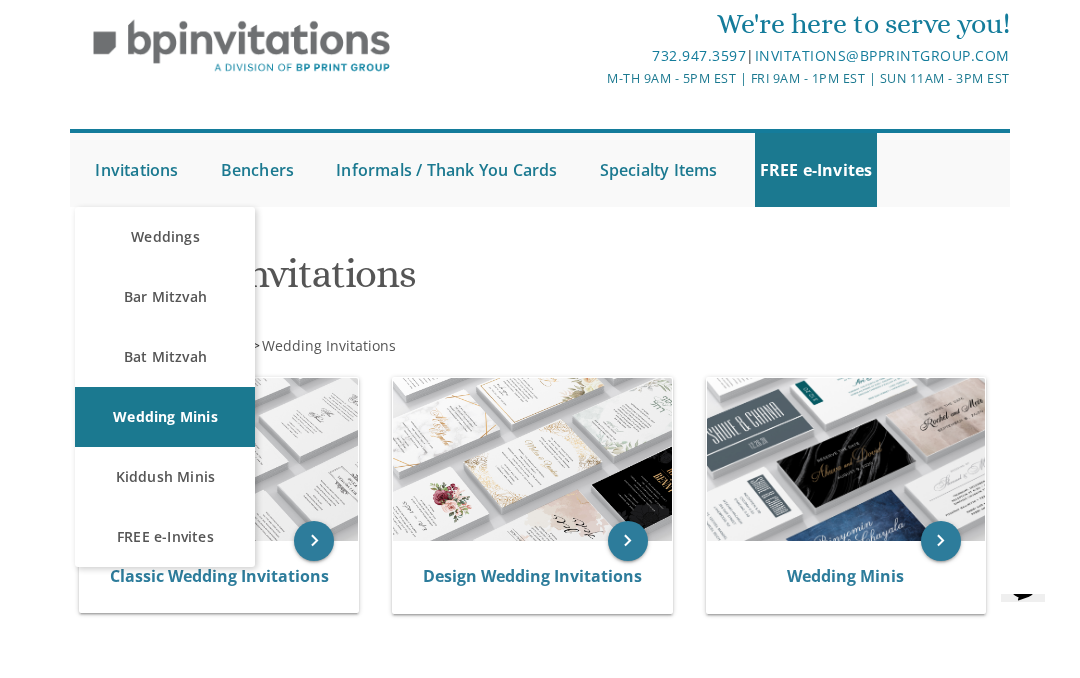 click on "Weddings" at bounding box center (165, 237) 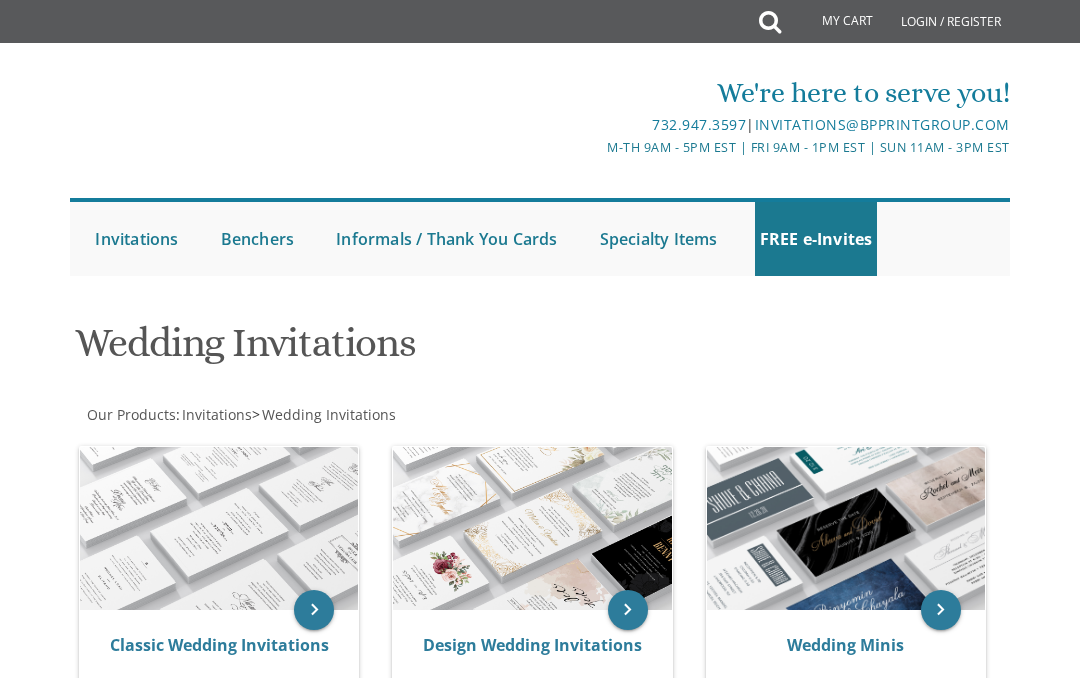 scroll, scrollTop: 0, scrollLeft: 0, axis: both 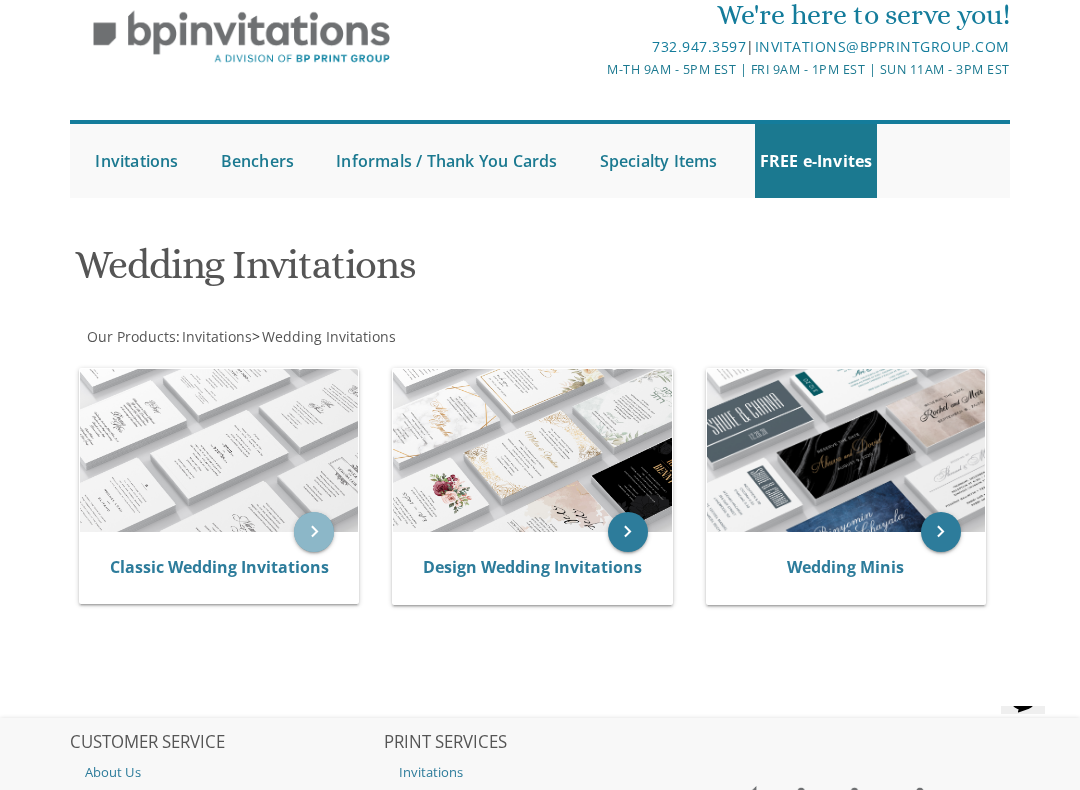 click on "keyboard_arrow_right" at bounding box center [314, 532] 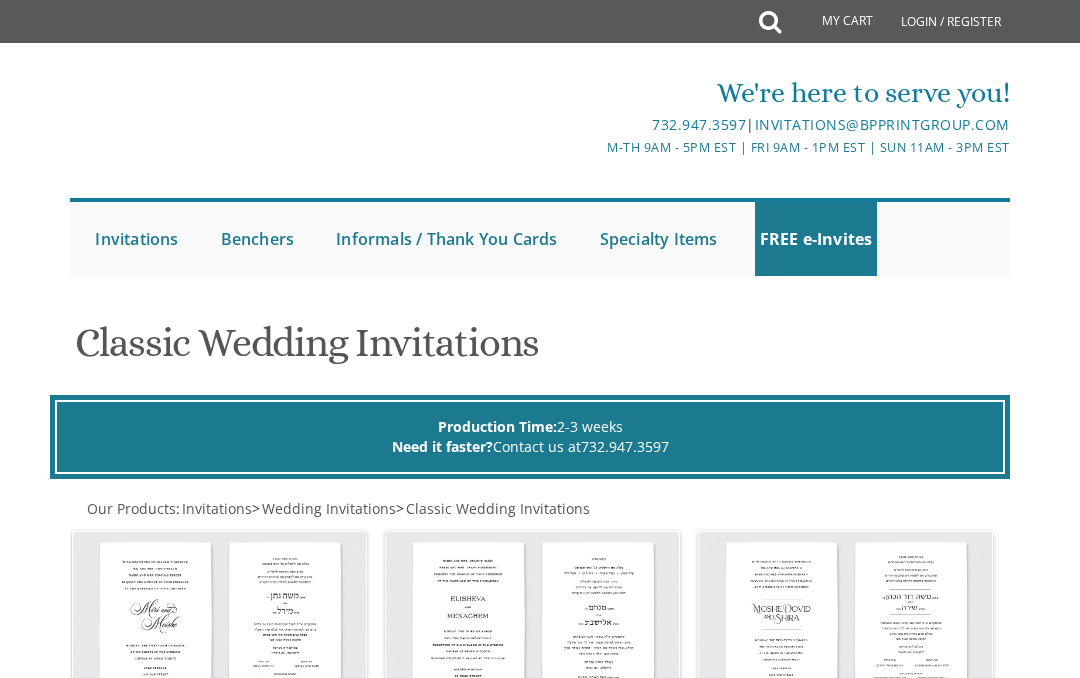 scroll, scrollTop: 0, scrollLeft: 0, axis: both 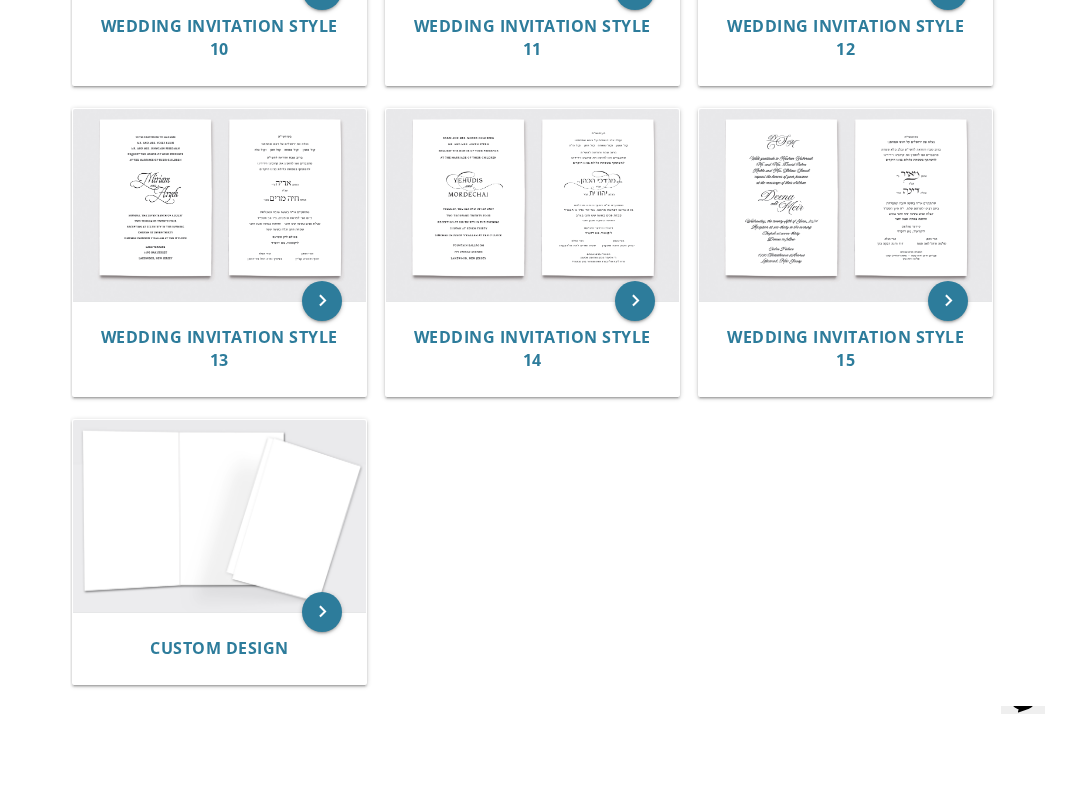click at bounding box center (219, 516) 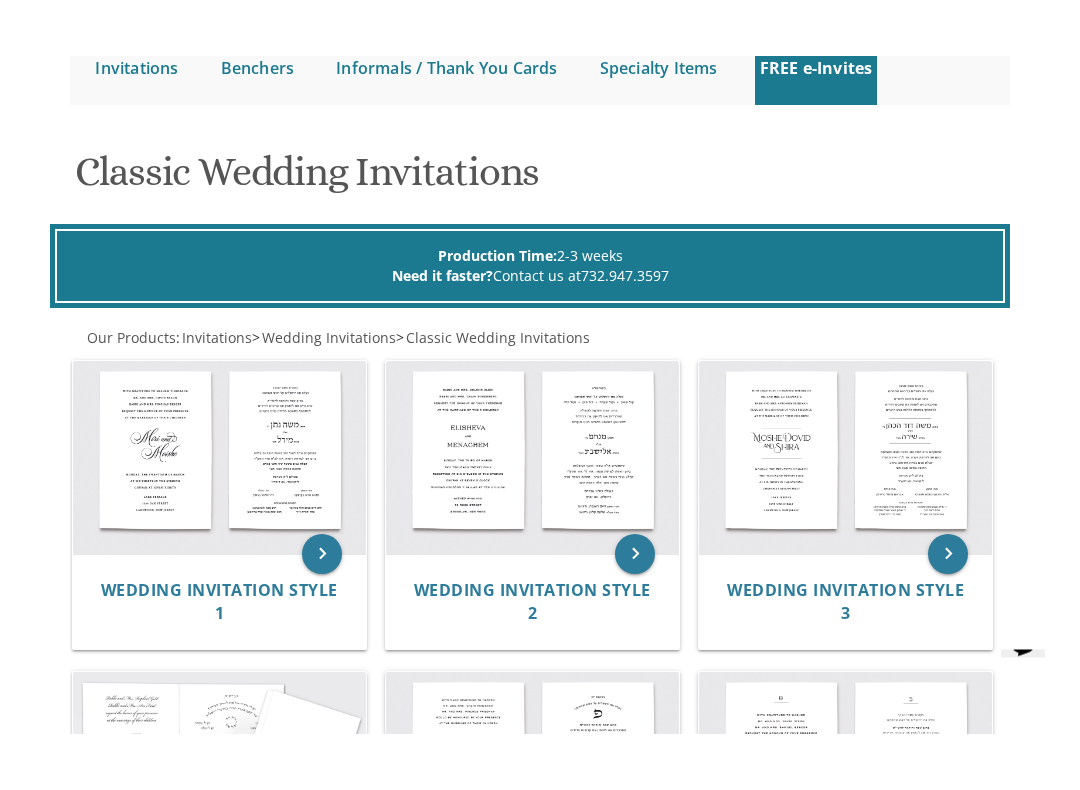 scroll, scrollTop: 227, scrollLeft: 0, axis: vertical 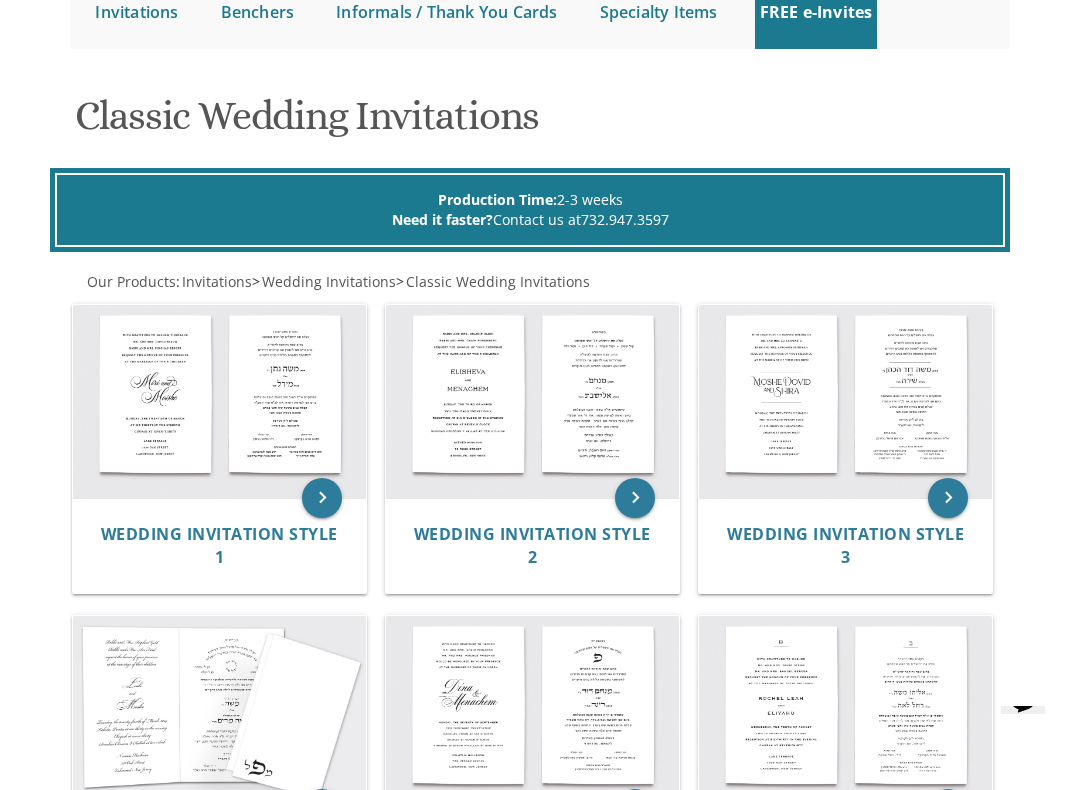 click at bounding box center (845, 401) 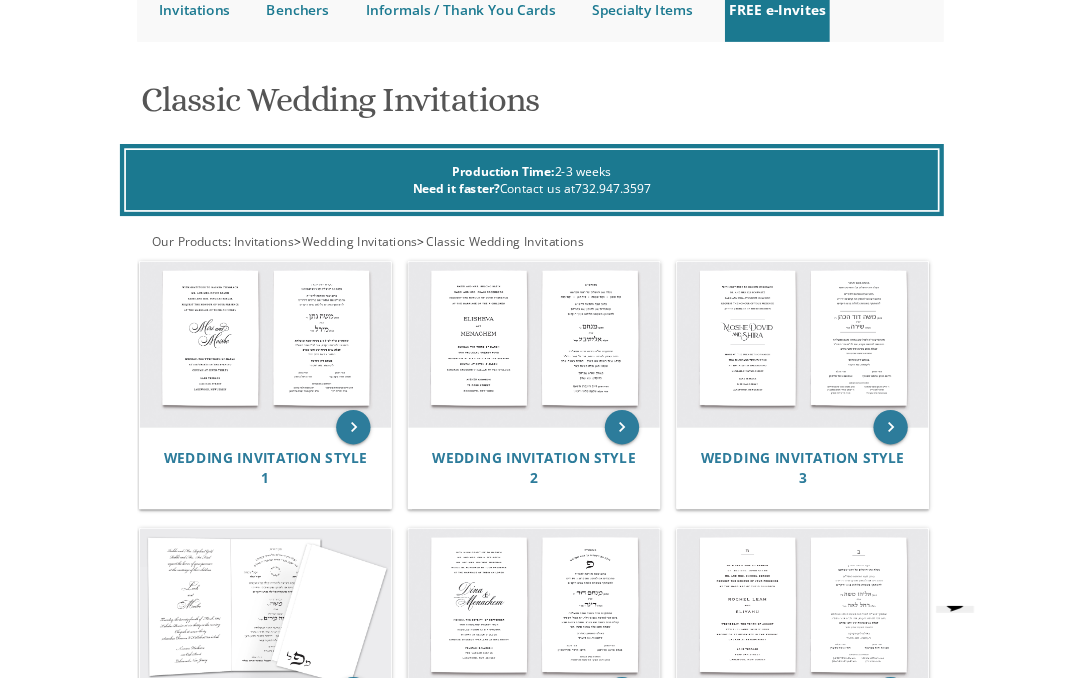 scroll, scrollTop: 283, scrollLeft: 0, axis: vertical 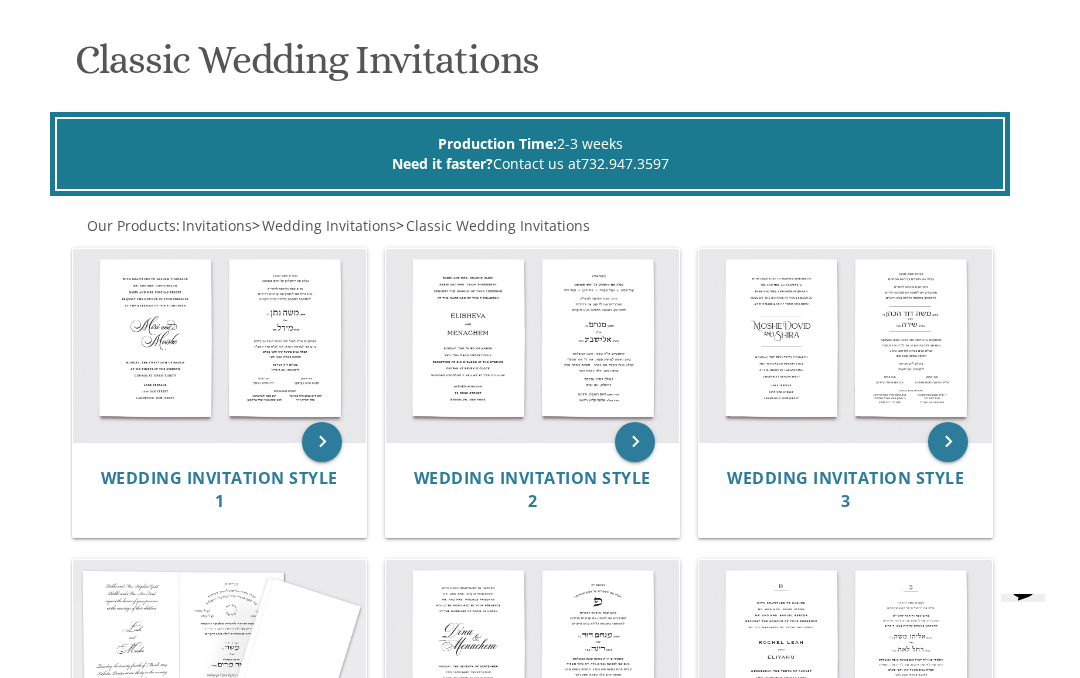 click at bounding box center (532, 345) 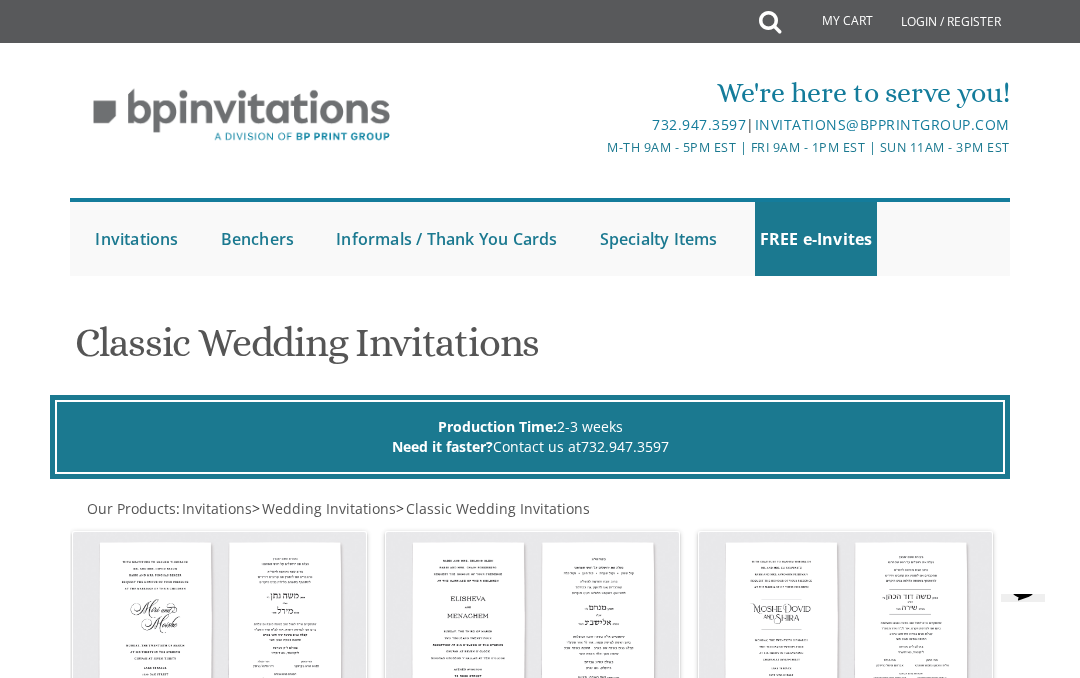 scroll, scrollTop: 283, scrollLeft: 0, axis: vertical 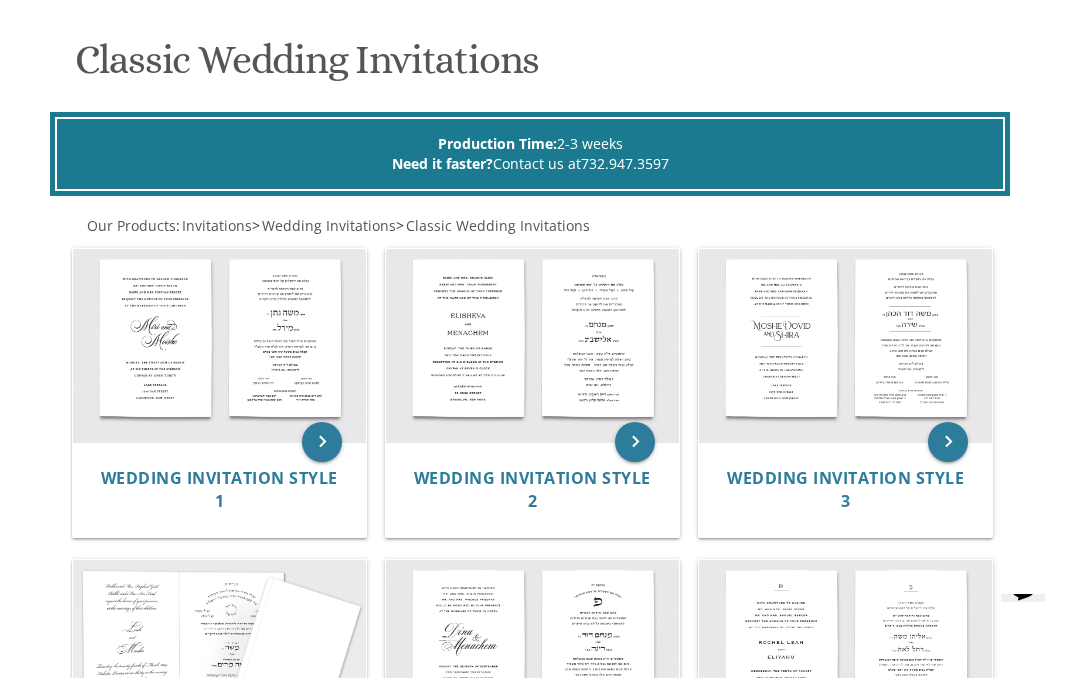click at bounding box center (219, 345) 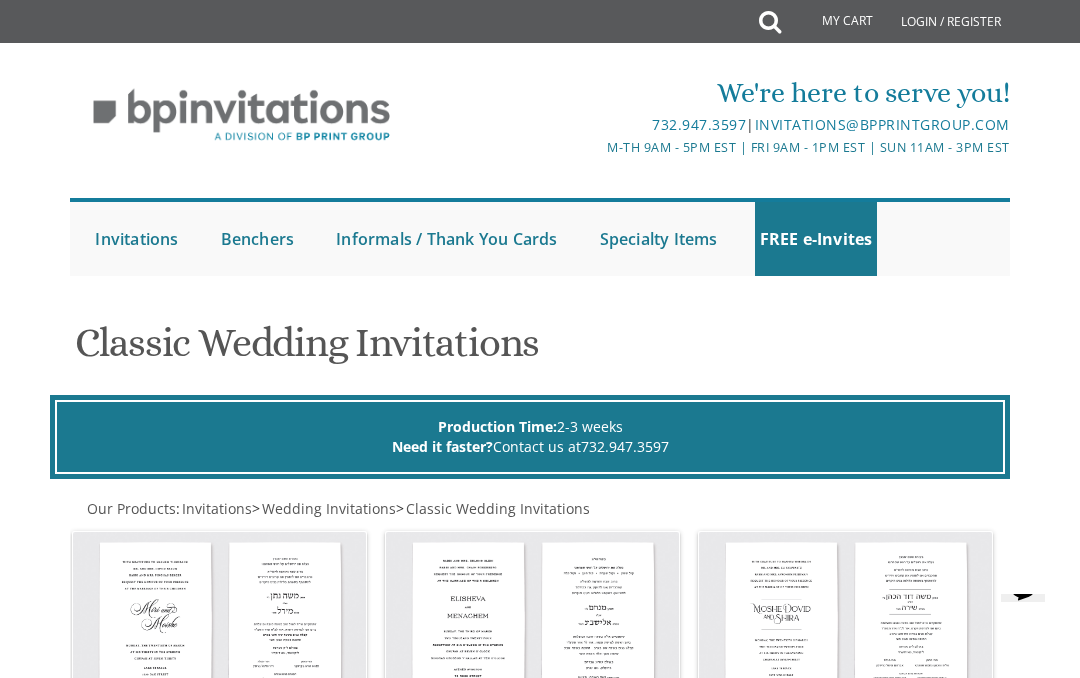 scroll, scrollTop: 283, scrollLeft: 0, axis: vertical 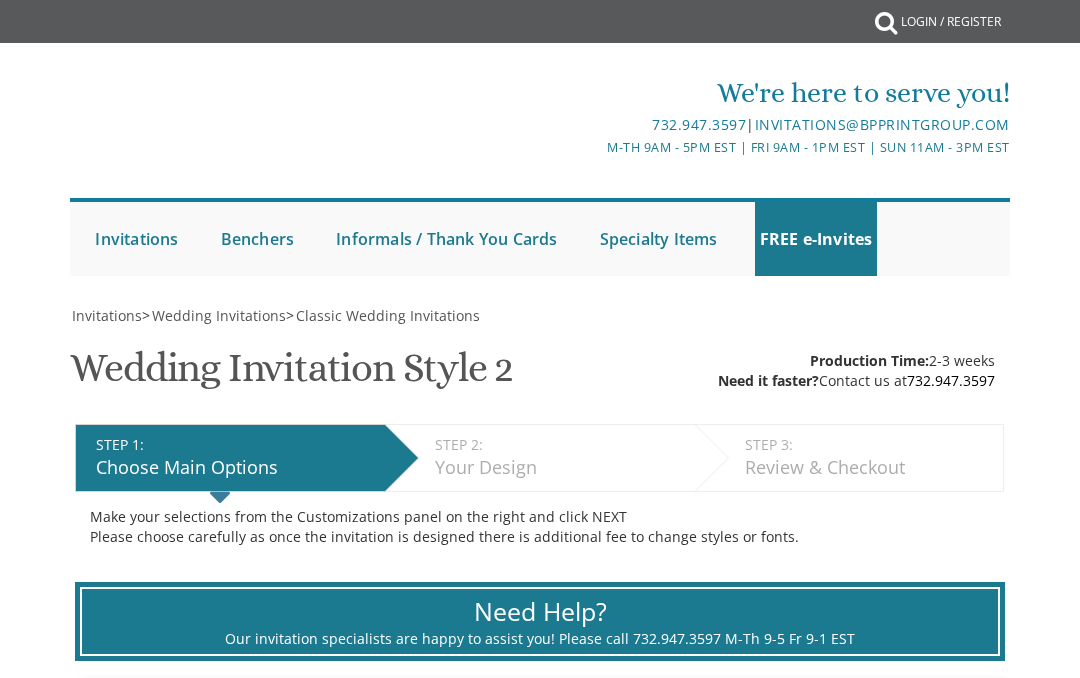 click on "STEP 2: EDIT" at bounding box center [560, 445] 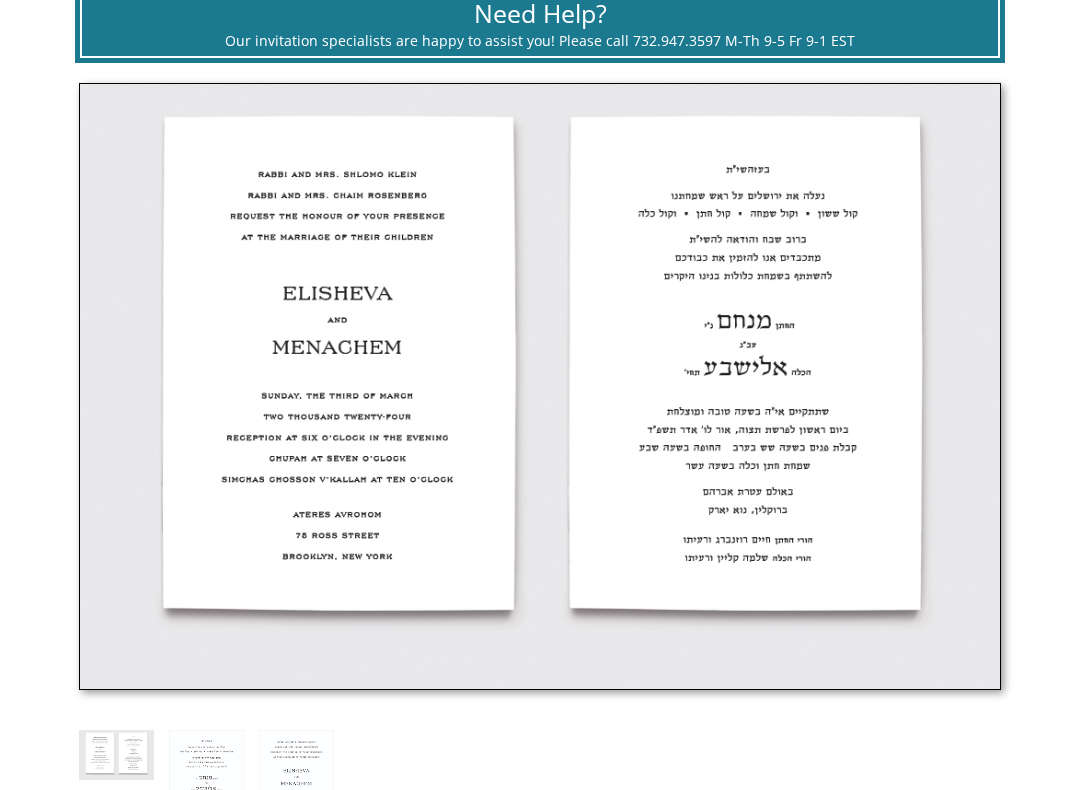scroll, scrollTop: 599, scrollLeft: 0, axis: vertical 